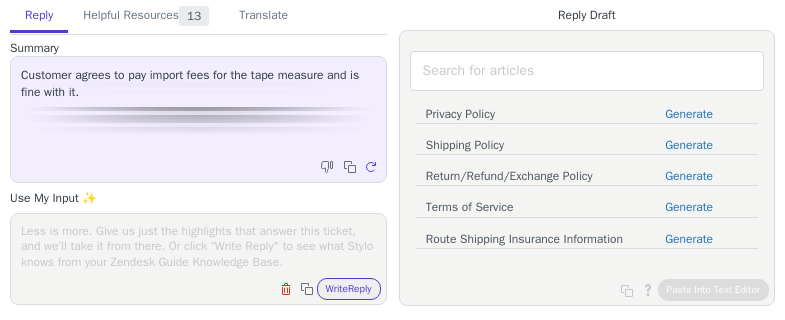 scroll, scrollTop: 0, scrollLeft: 0, axis: both 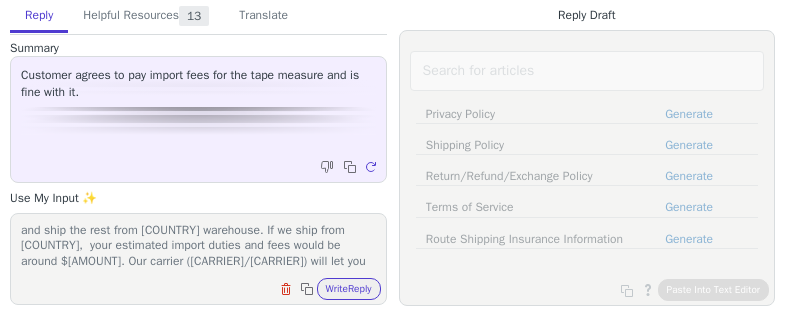 click on "unfortunately our system is only equipped to handle shipping all items of your order in [COUNTRY], or remove the Measuring Tape and ship the rest from [COUNTRY] warehouse. If we ship from [COUNTRY],  your estimated import duties and fees would be around $[AMOUNT]. Our carrier ([CARRIER]/[CARRIER]) will let you know the amount due upon delivery.
The alternative is removing the Measuring Tape and ship the rest from" at bounding box center (198, 246) 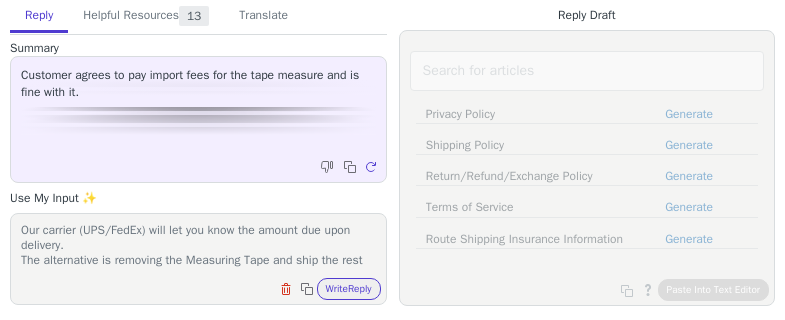 scroll, scrollTop: 78, scrollLeft: 0, axis: vertical 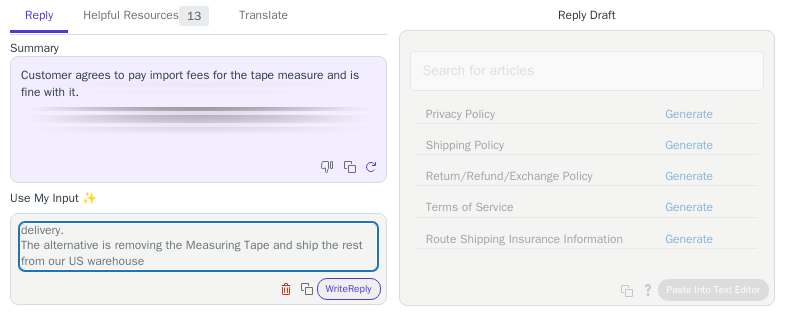 click on "unfortunately our system is only equipped to handle shipping all items of your order in [COUNTRY], or remove the Measuring Tape and ship the rest from US warehouse. If we ship from Canada,  your estimated import duties and fees would be around $[PRICE]. Our carrier (UPS/FedEx) will let you know the amount due upon delivery.
The alternative is removing the Measuring Tape and ship the rest from our US warehouse Clear field Copy to clipboard Write  Reply" at bounding box center [198, 259] 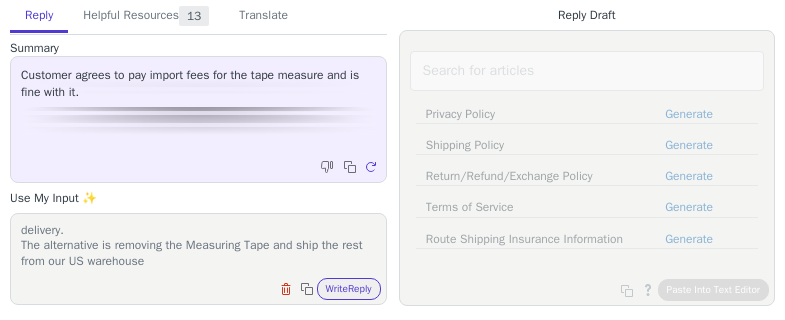 click on "unfortunately our system is only equipped to handle shipping all items of your order in [COUNTRY], or remove the Measuring Tape and ship the rest from US warehouse. If we ship from Canada,  your estimated import duties and fees would be around $[PRICE]. Our carrier (UPS/FedEx) will let you know the amount due upon delivery.
The alternative is removing the Measuring Tape and ship the rest from our US warehouse Clear field Copy to clipboard Write  Reply" at bounding box center [198, 259] 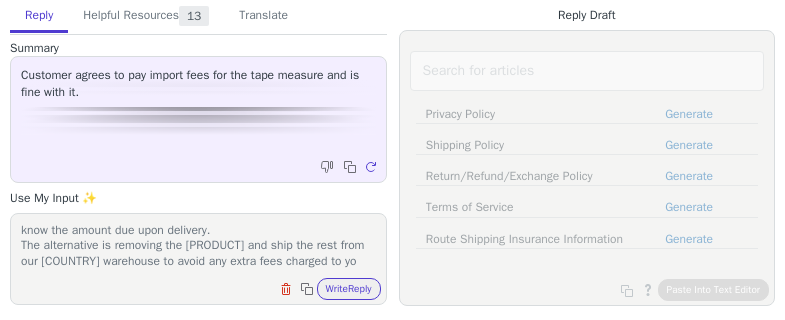 scroll, scrollTop: 94, scrollLeft: 0, axis: vertical 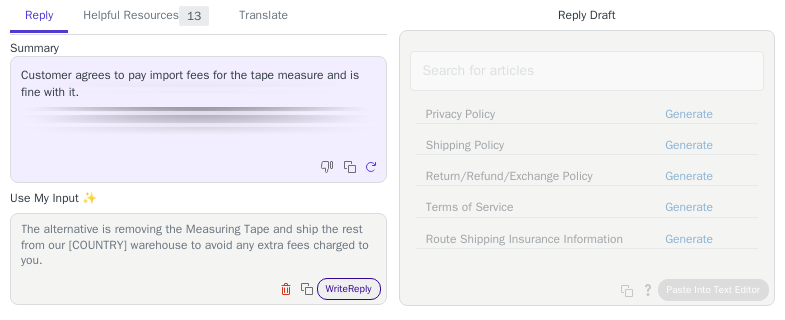 type on "unfortunately our system is only equipped to handle shipping all items of your order in [COUNTRY], or remove the Measuring Tape and ship the rest from [COUNTRY] warehouse. If we ship from [COUNTRY],  your estimated import duties and fees would be around $[AMOUNT]. Our carrier ([CARRIER]/[CARRIER]) will let you know the amount due upon delivery.
The alternative is removing the Measuring Tape and ship the rest from our [COUNTRY] warehouse to avoid any extra fees charged to you." 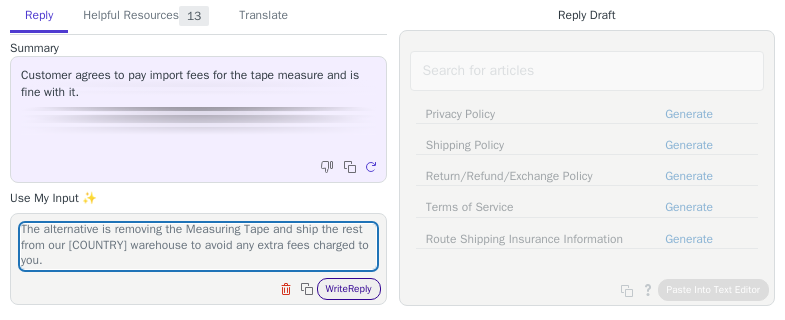 click on "Write  Reply" at bounding box center [349, 289] 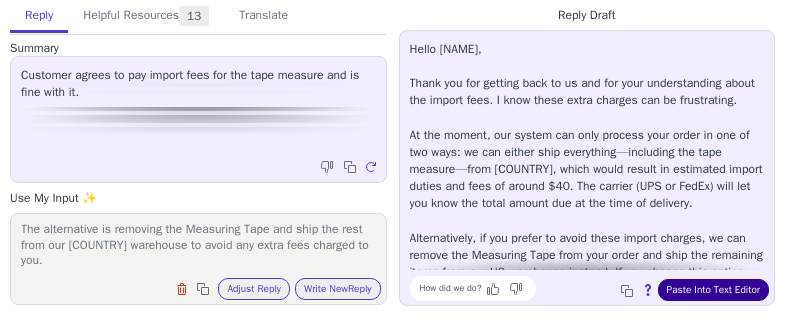 click on "Paste Into Text Editor" at bounding box center [713, 290] 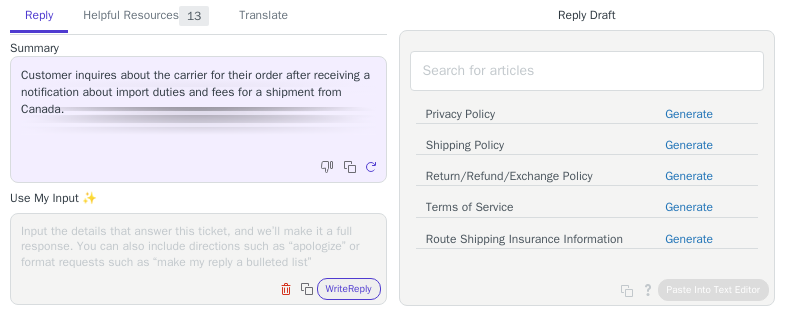 scroll, scrollTop: 0, scrollLeft: 0, axis: both 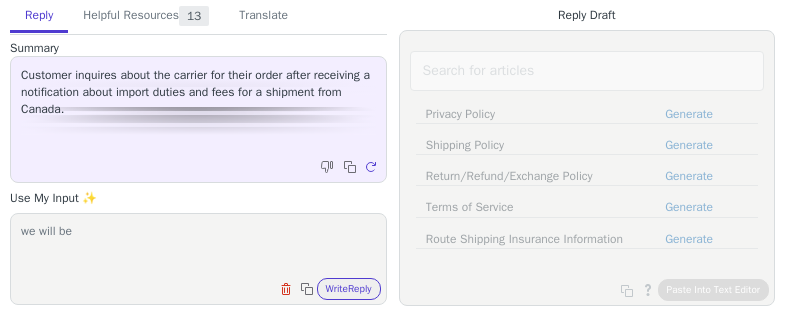 click on "we will be" at bounding box center (198, 246) 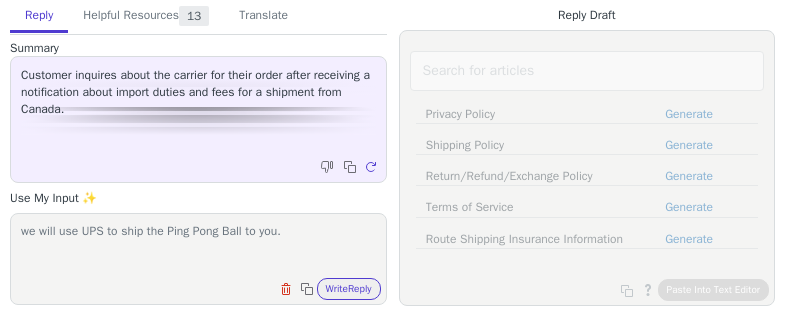 click on "we will use UPS to ship the Ping Pong Ball to you." at bounding box center [198, 246] 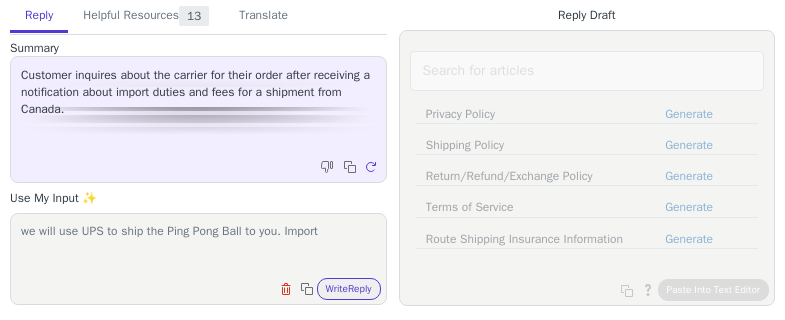 click on "we will use UPS to ship the Ping Pong Ball to you. Import" at bounding box center (198, 246) 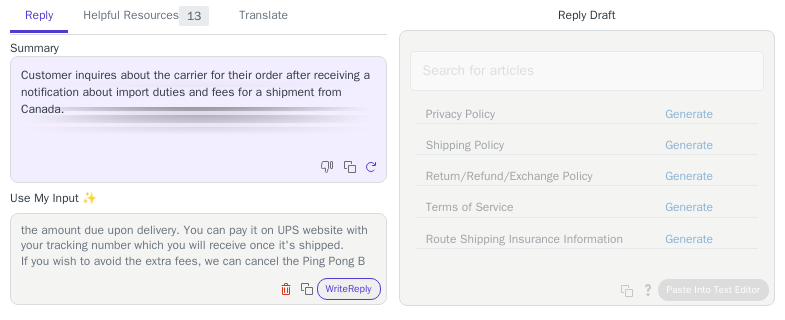 scroll, scrollTop: 63, scrollLeft: 0, axis: vertical 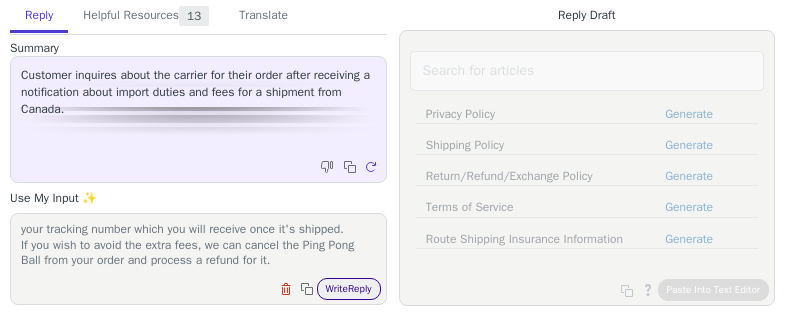 type on "we will use UPS to ship the Ping Pong Ball to you. Import duties and processing fees are estimated to be $75. UPS will notify you the amount due upon delivery. You can pay it on UPS website with your tracking number which you will receive once it's shipped.
If you wish to avoid the extra fees, we can cancel the Ping Pong Ball from your order and process a refund for it." 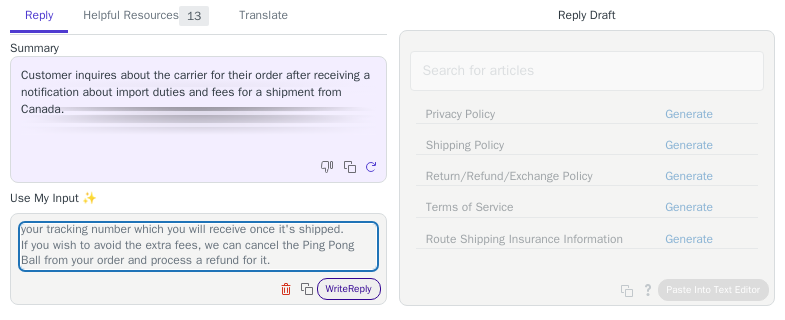 click on "Write  Reply" at bounding box center (349, 289) 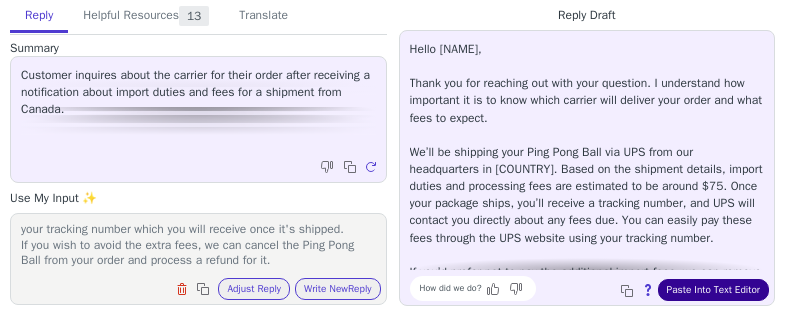 click on "Paste Into Text Editor" at bounding box center [713, 290] 